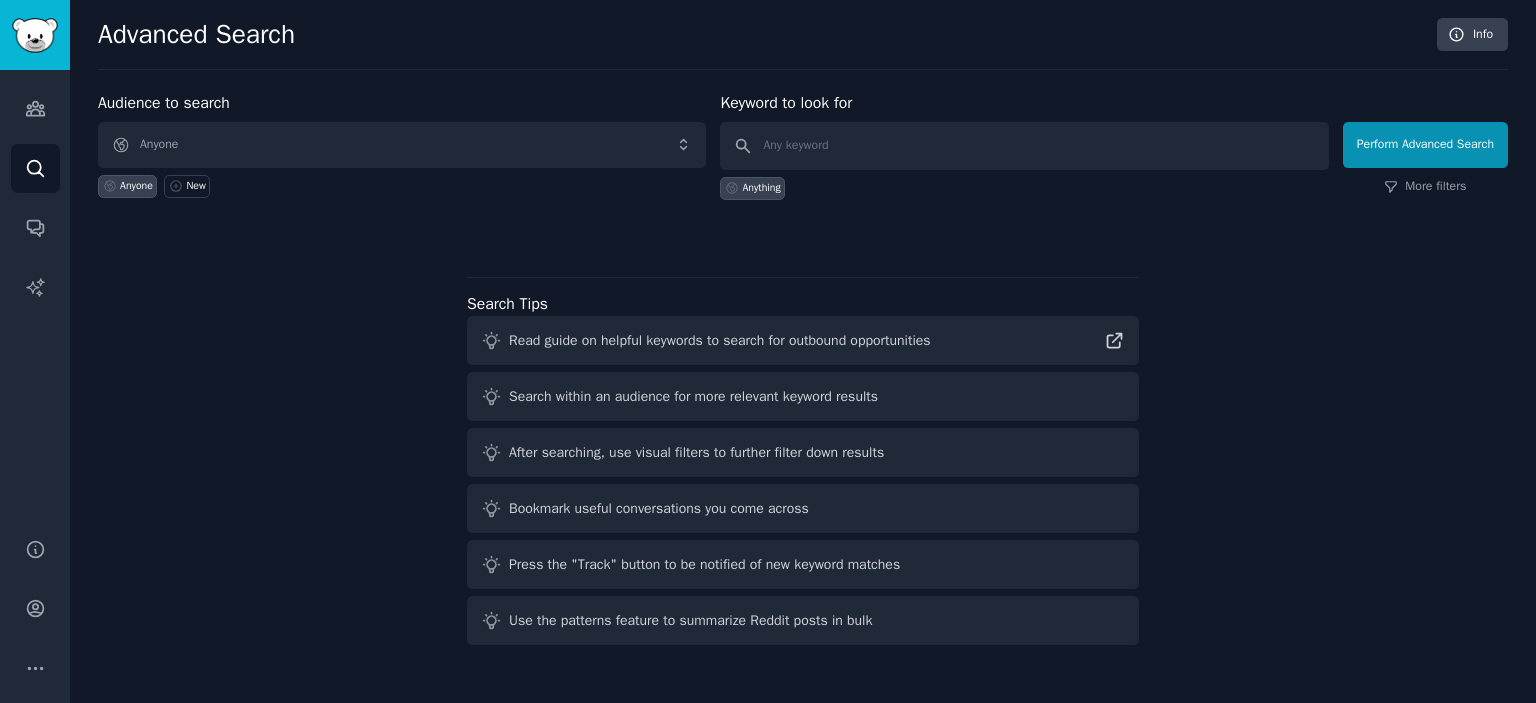 scroll, scrollTop: 0, scrollLeft: 0, axis: both 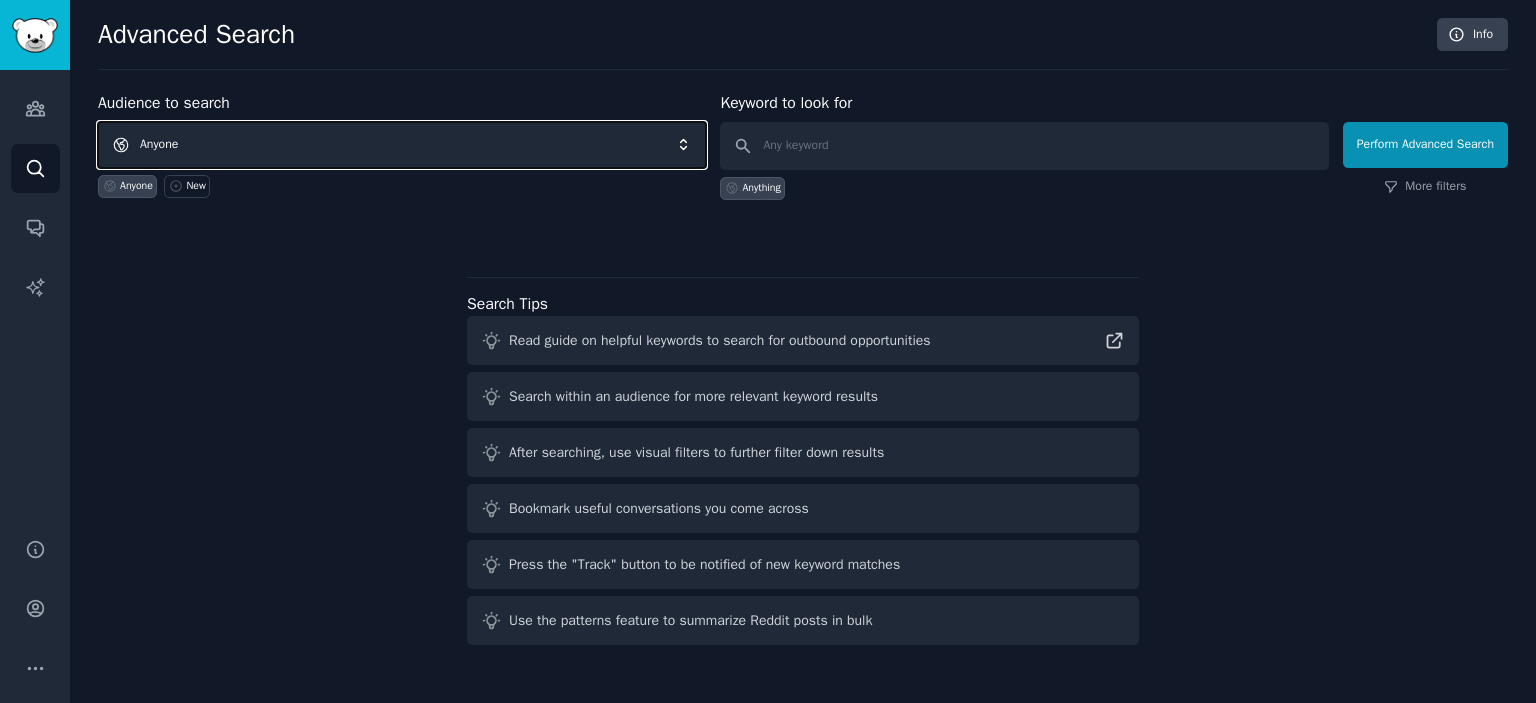 click on "Anyone" at bounding box center [402, 145] 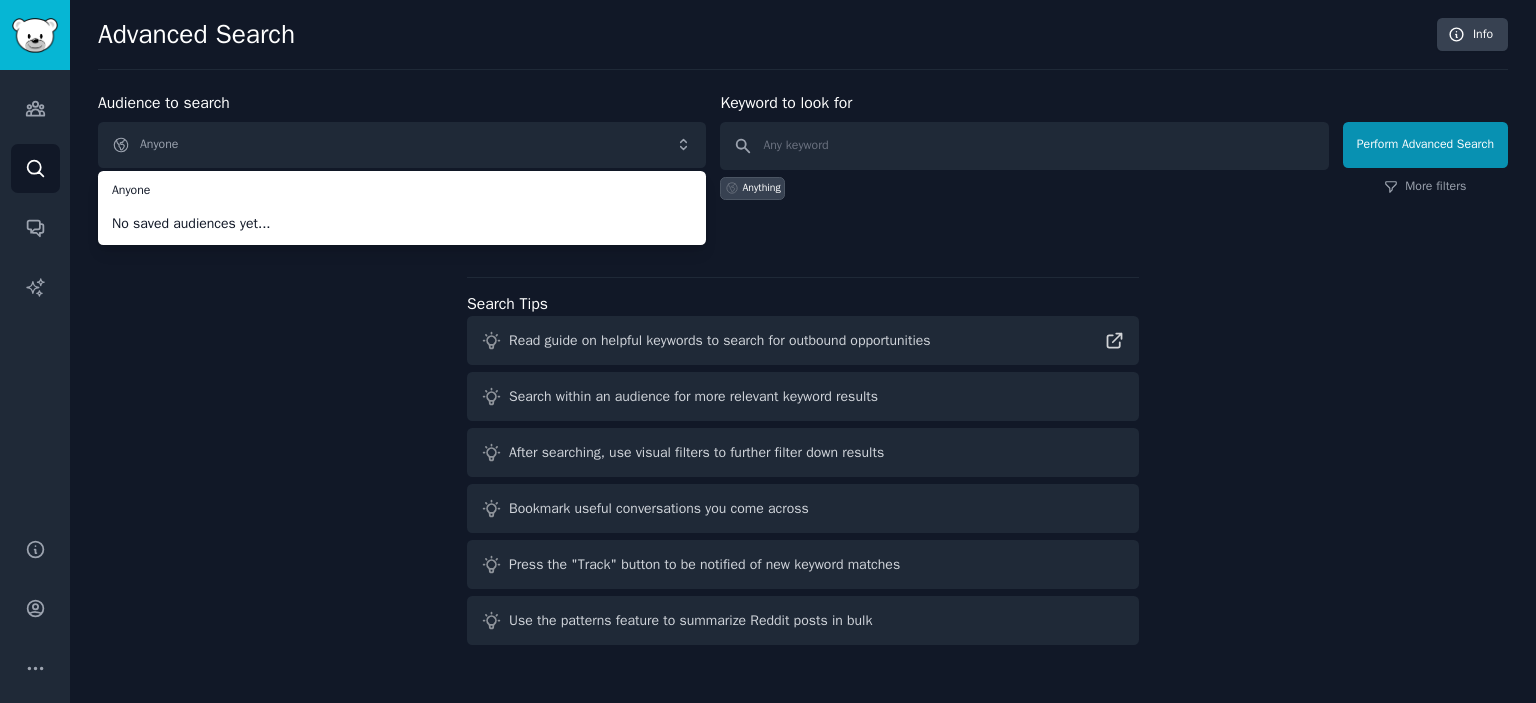 click on "Audience to search Anyone Anyone No saved audiences yet... Anyone New Keyword to look for Anything   Perform Advanced Search More filters Search Tips Read guide on helpful keywords to search for outbound opportunities Search within an audience for more relevant keyword results After searching, use visual filters to further filter down results Bookmark useful conversations you come across Press the "Track" button to be notified of new keyword matches Use the patterns feature to summarize Reddit posts in bulk" at bounding box center [803, 372] 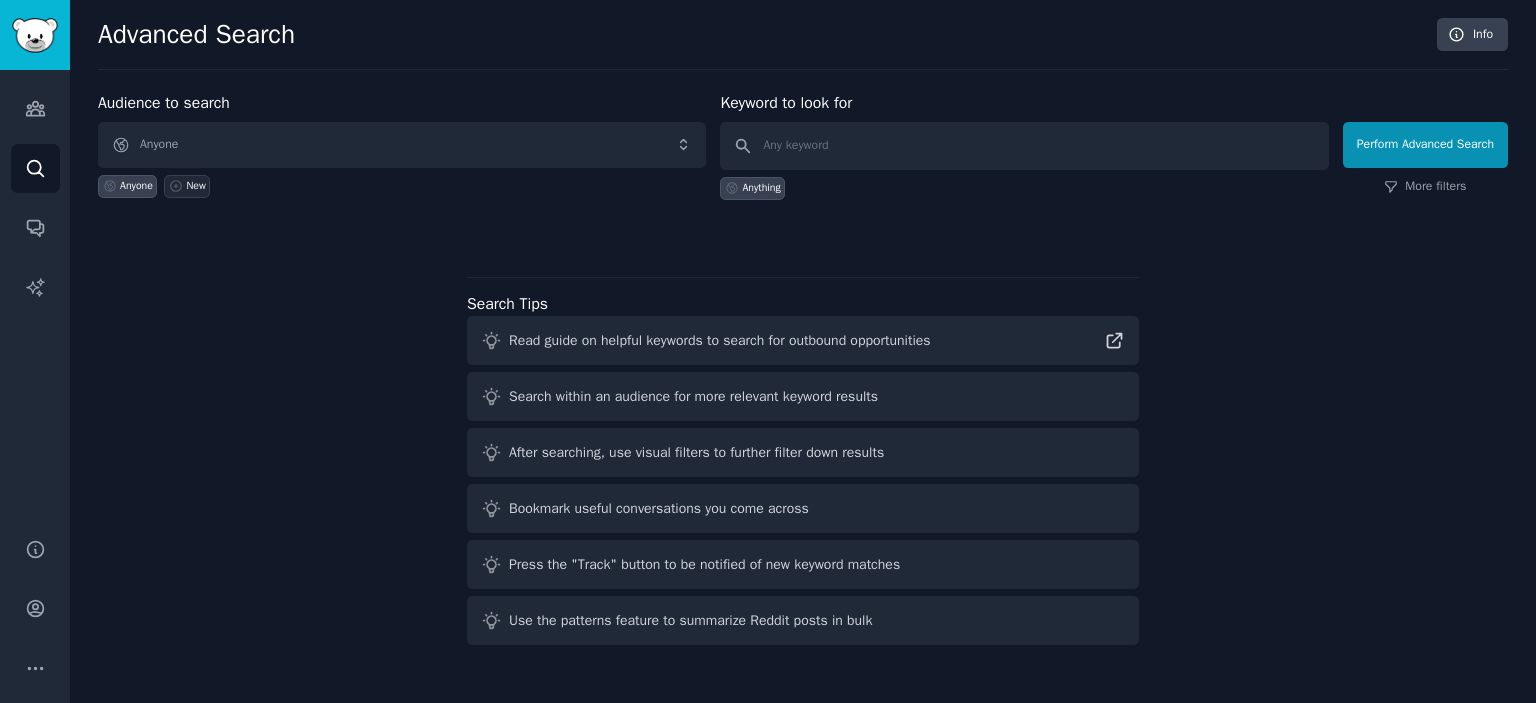 click 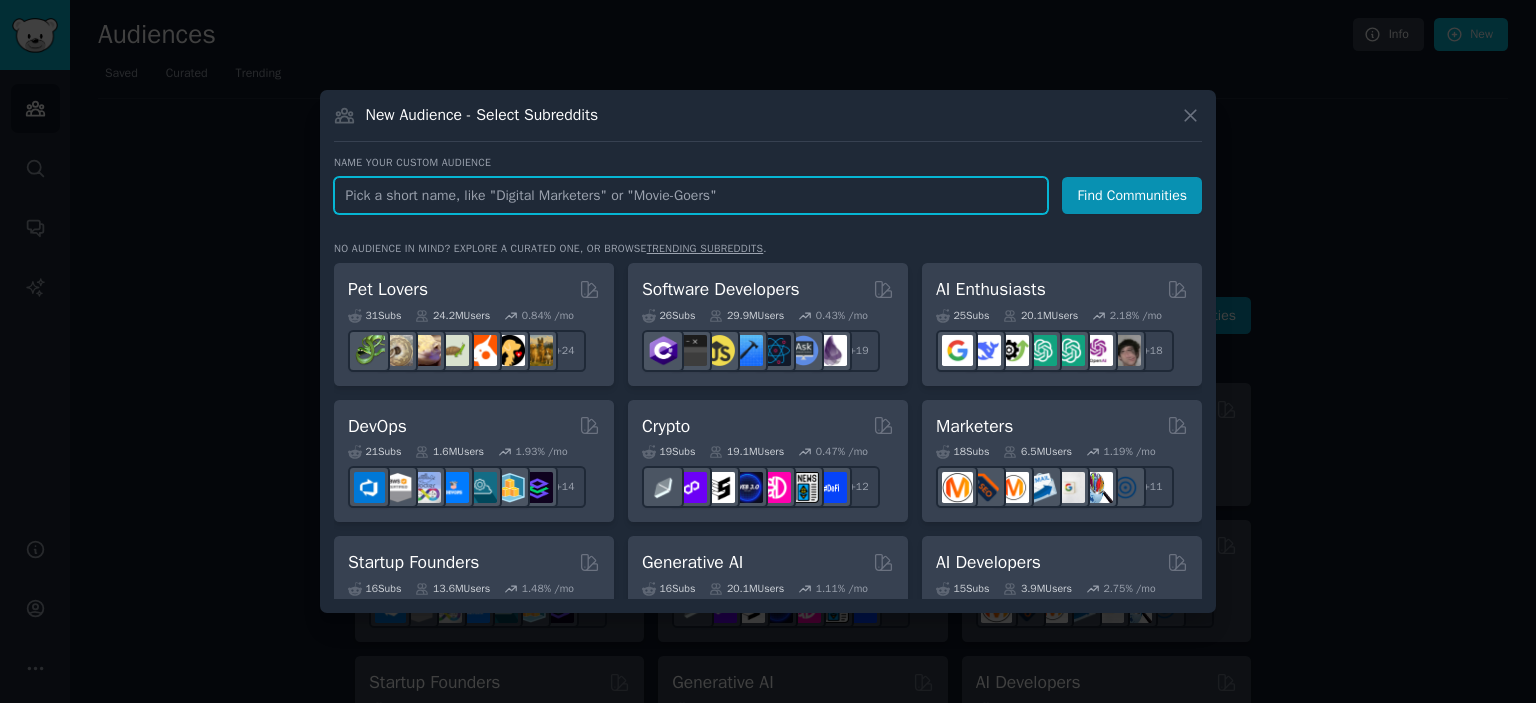 click at bounding box center [691, 195] 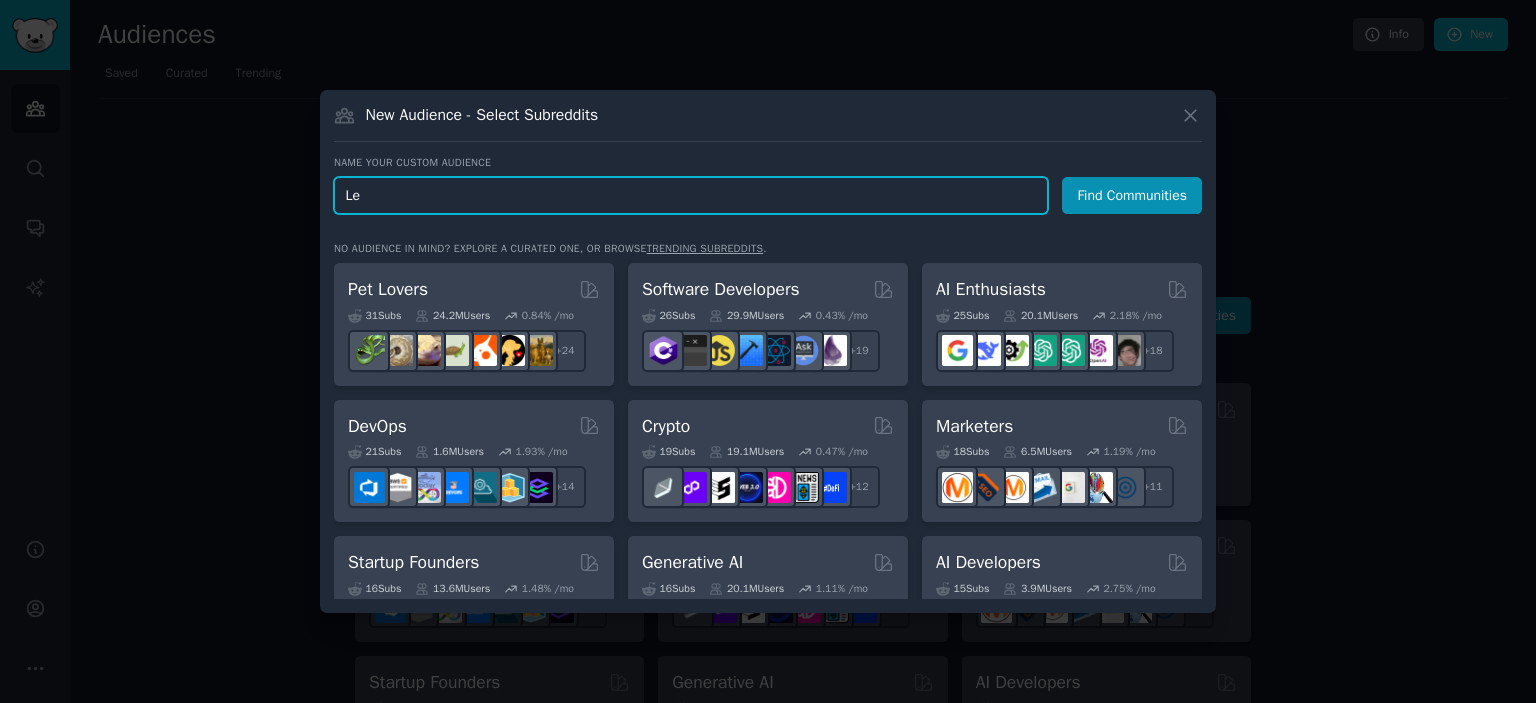 type on "L" 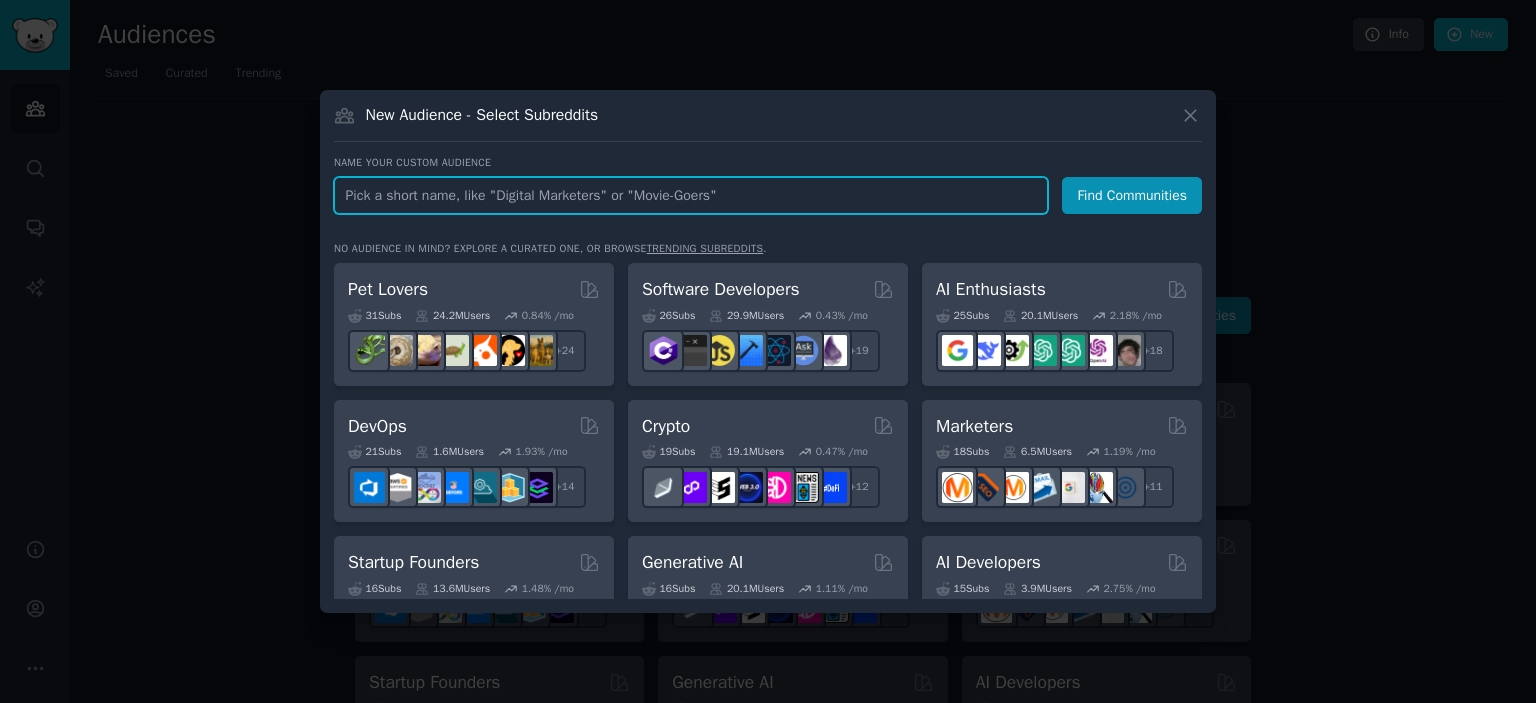 type on "P" 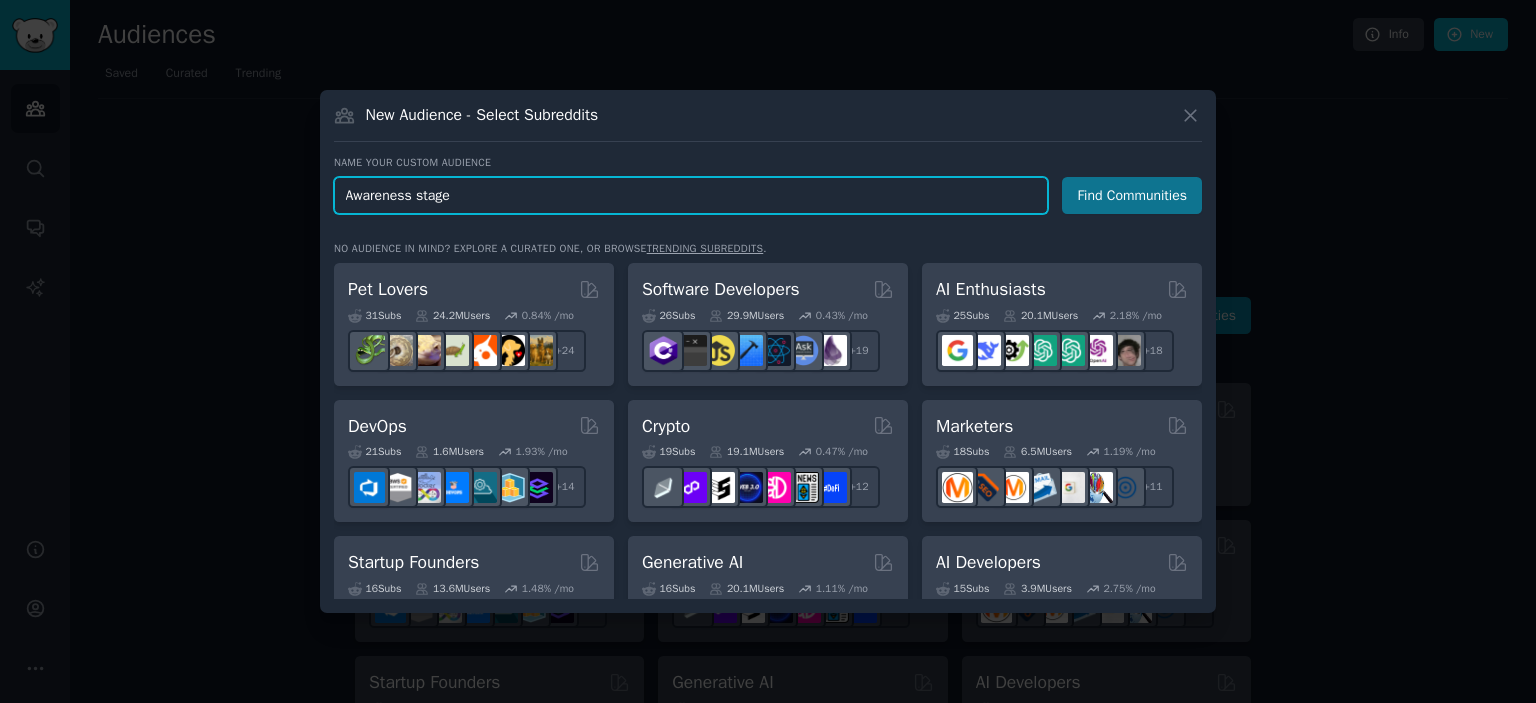 type on "Awareness stage" 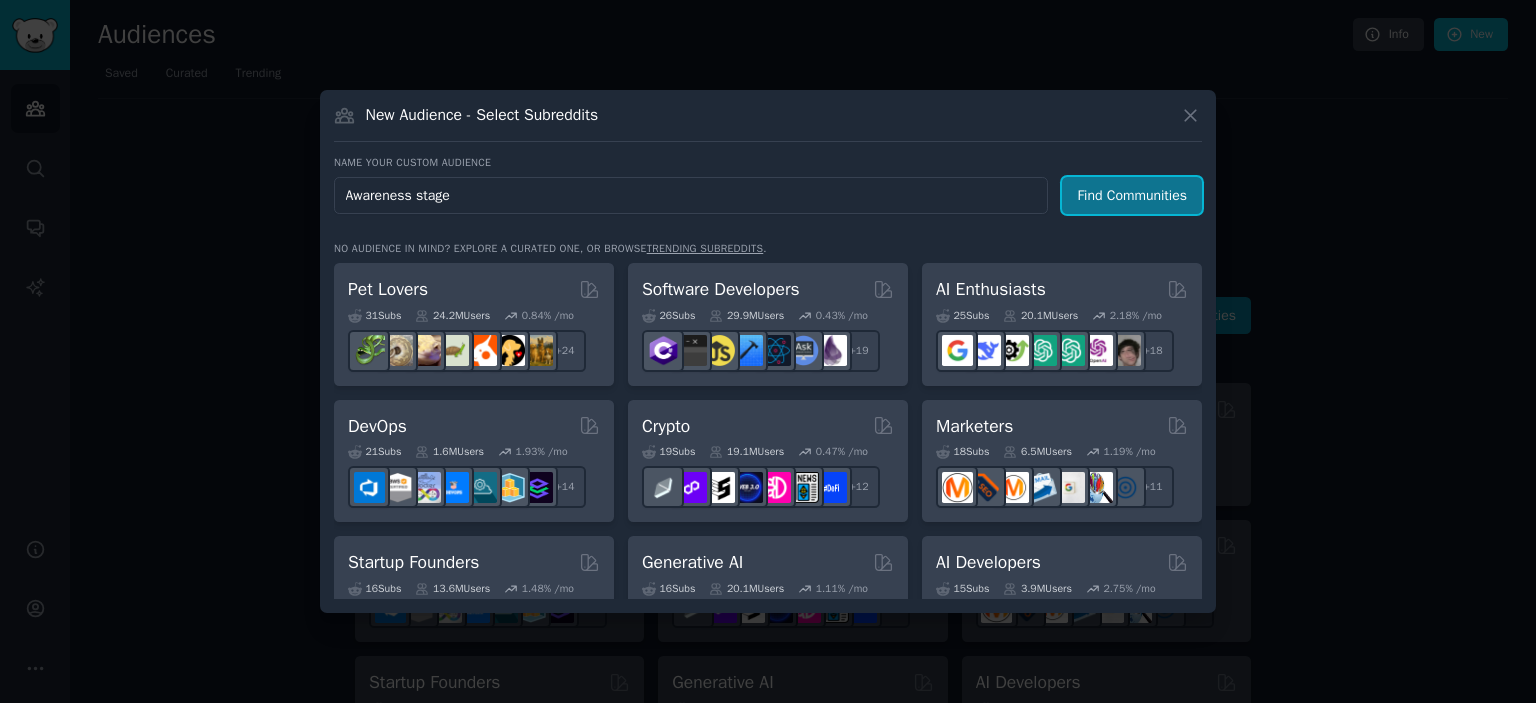 click on "Find Communities" at bounding box center (1132, 195) 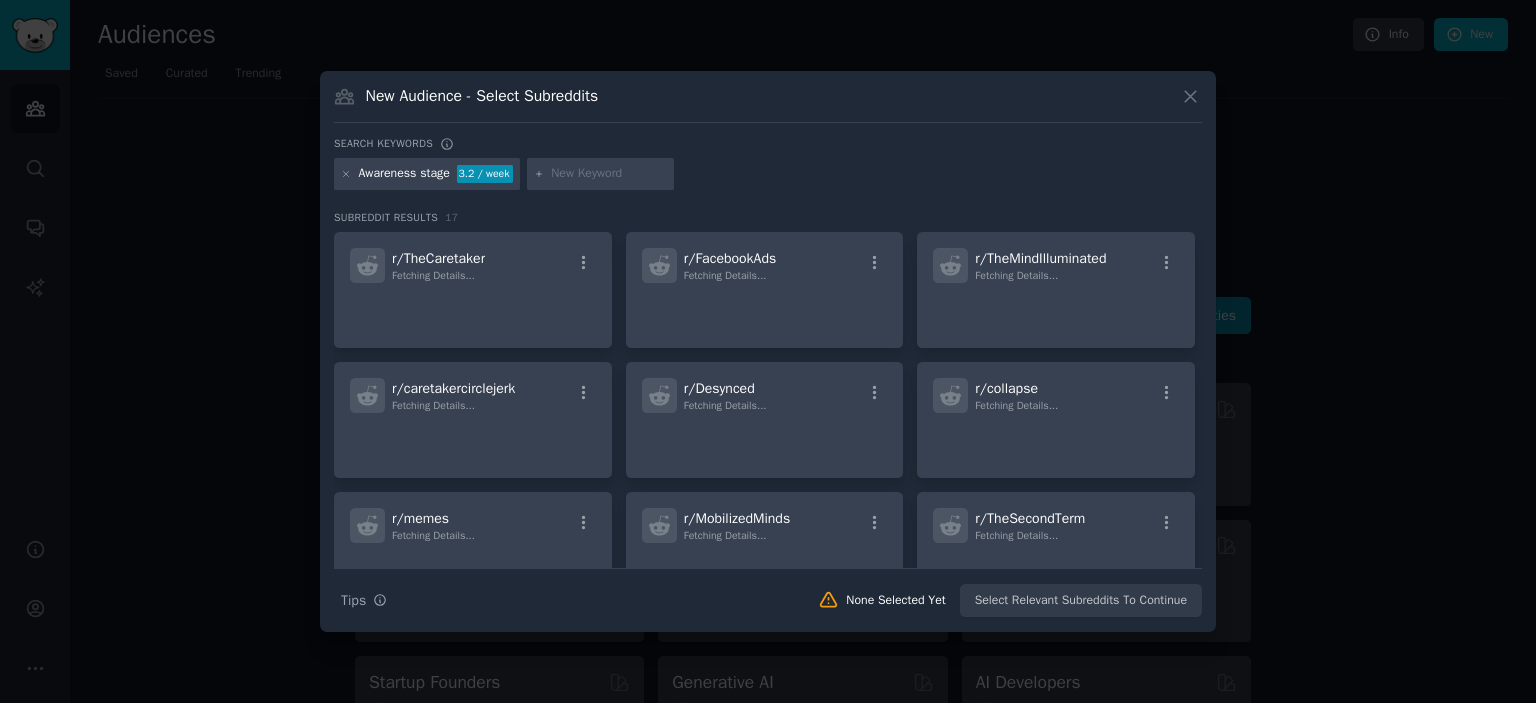 click at bounding box center (609, 174) 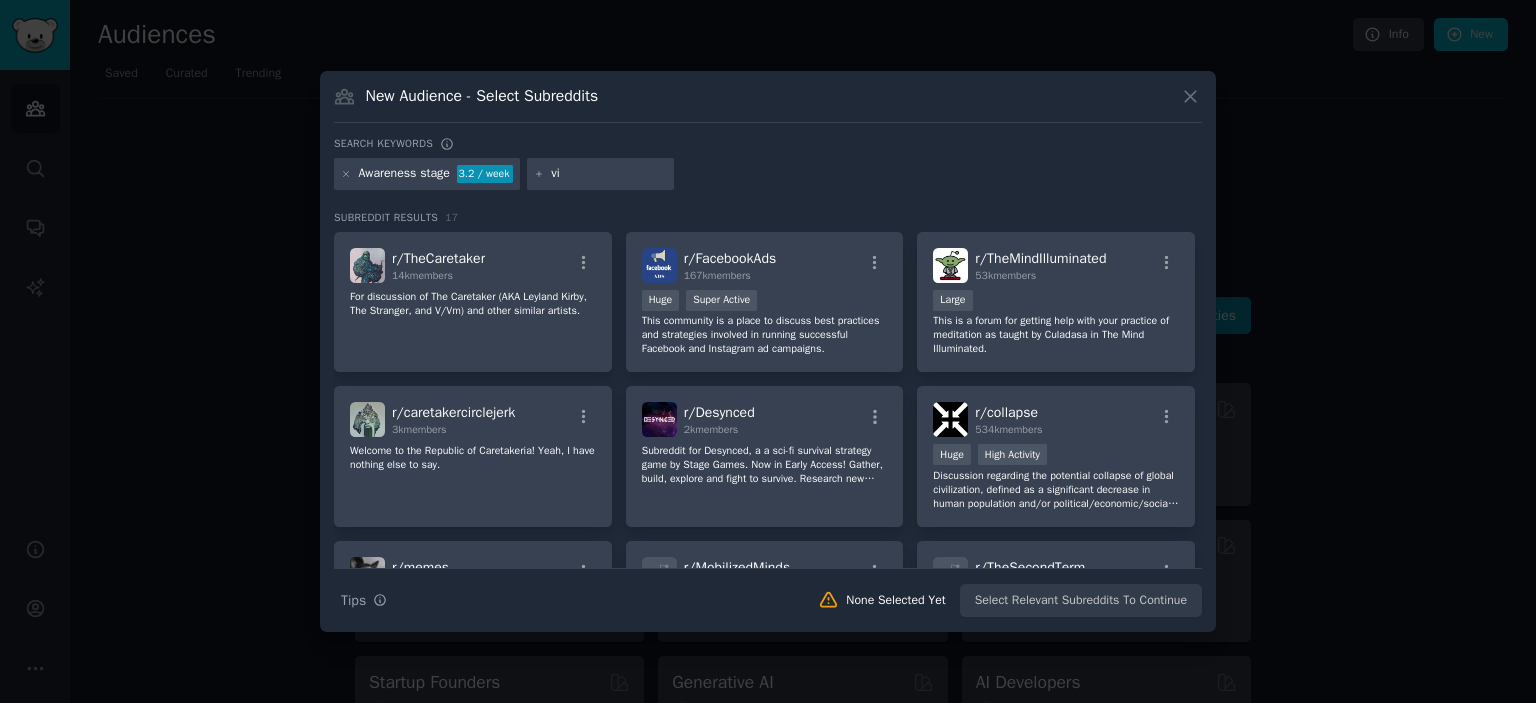 type on "v" 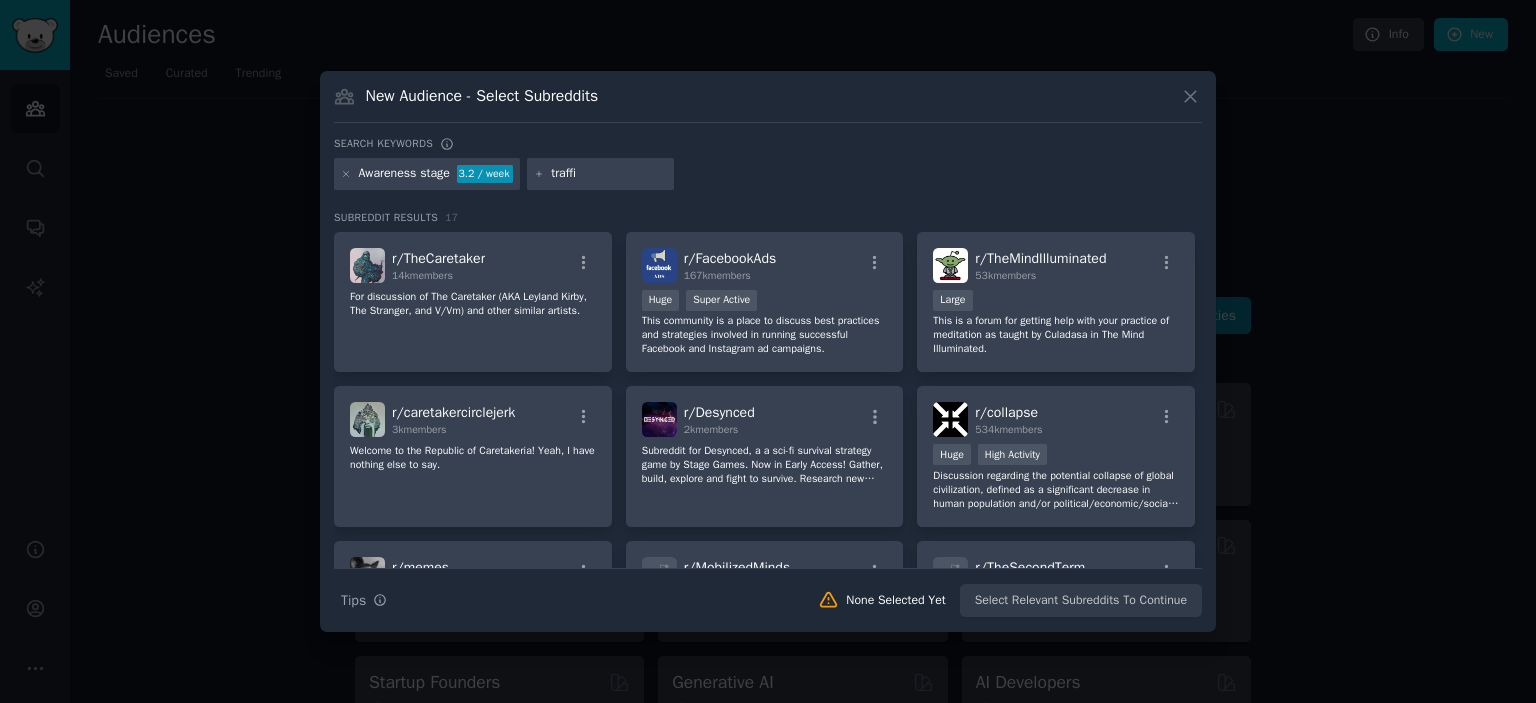 type on "traffic" 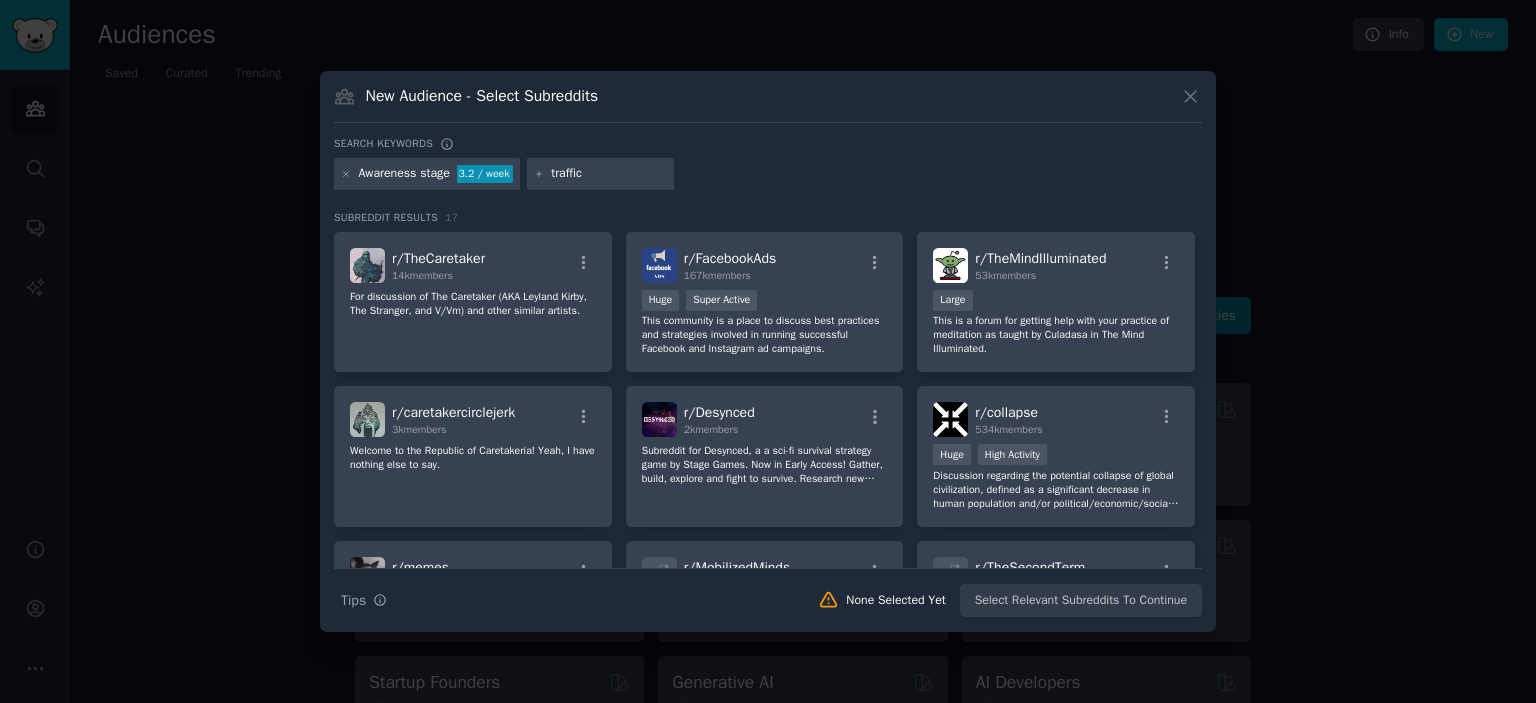 type 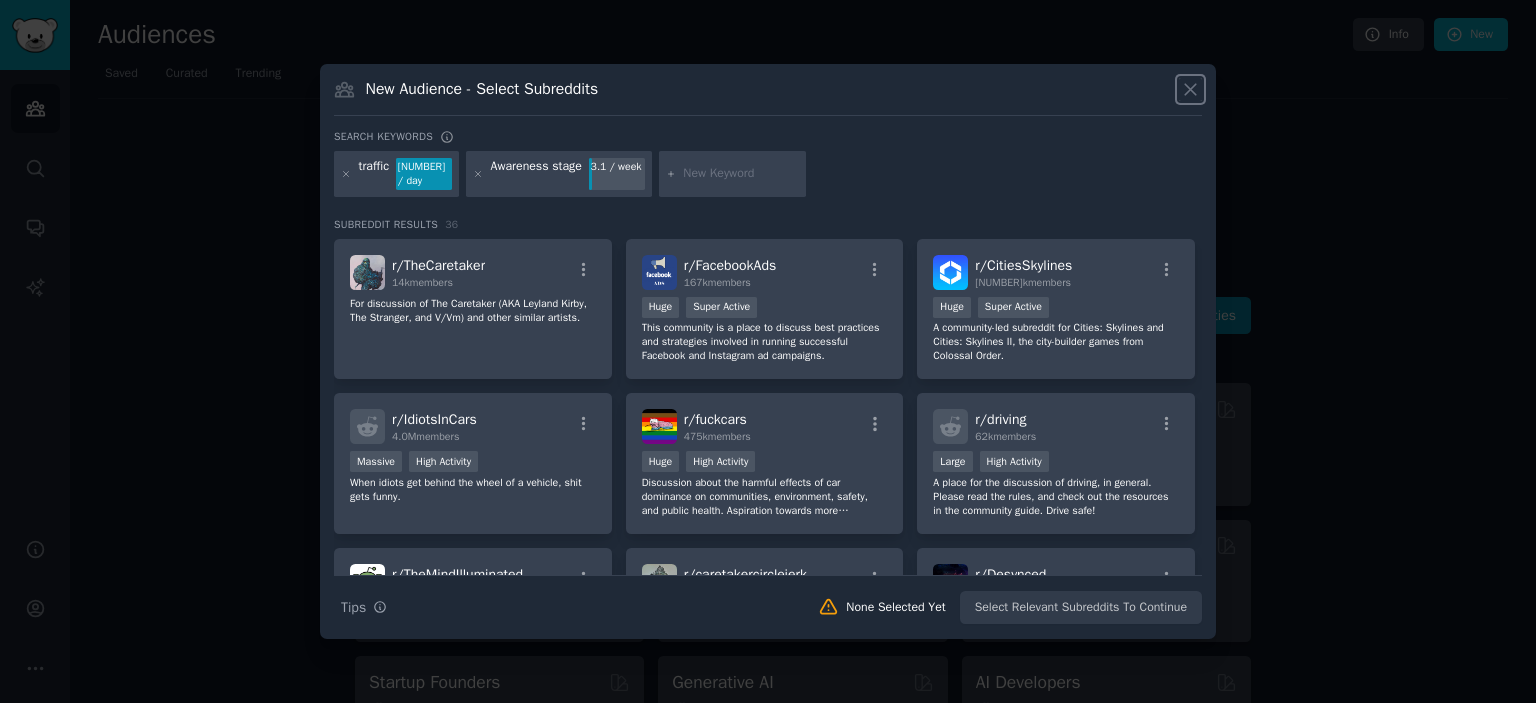 click 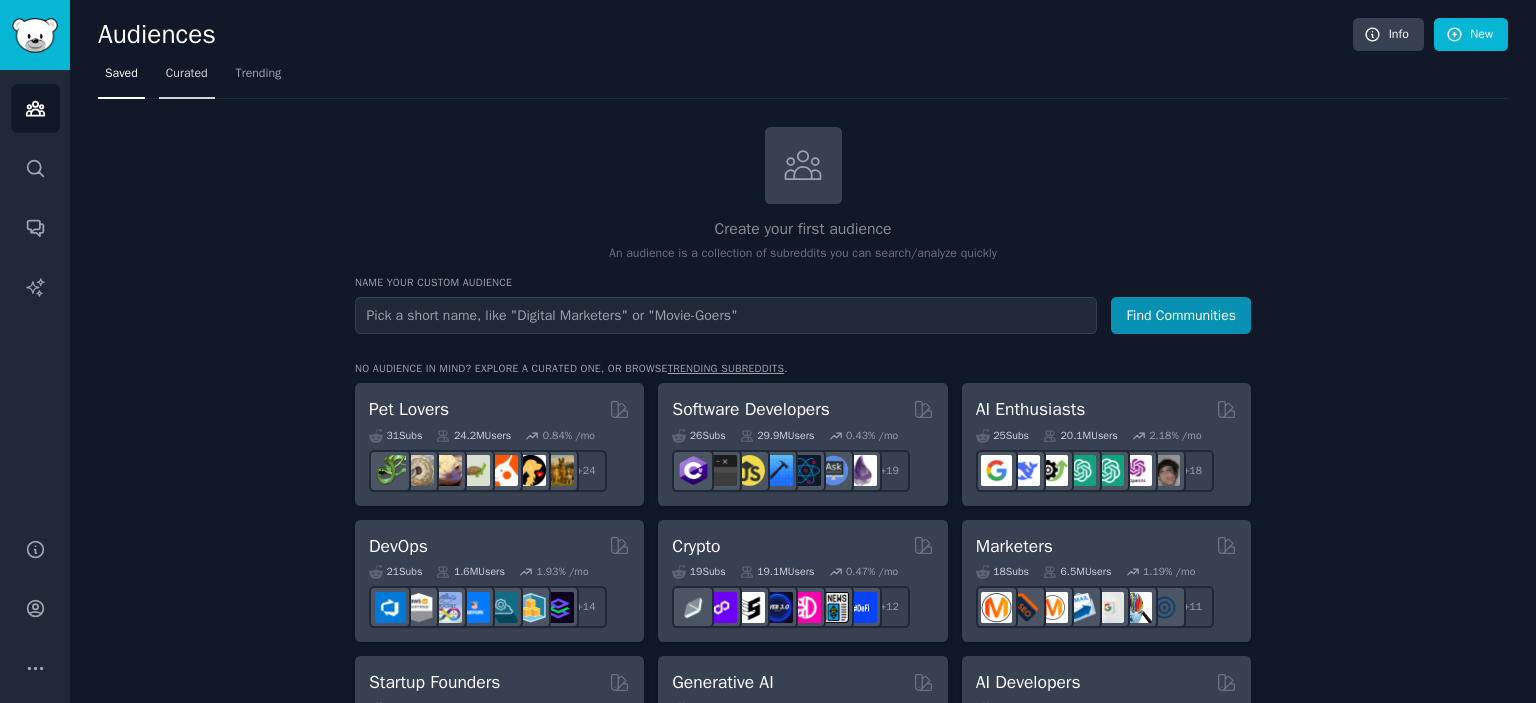 click on "Curated" at bounding box center (187, 74) 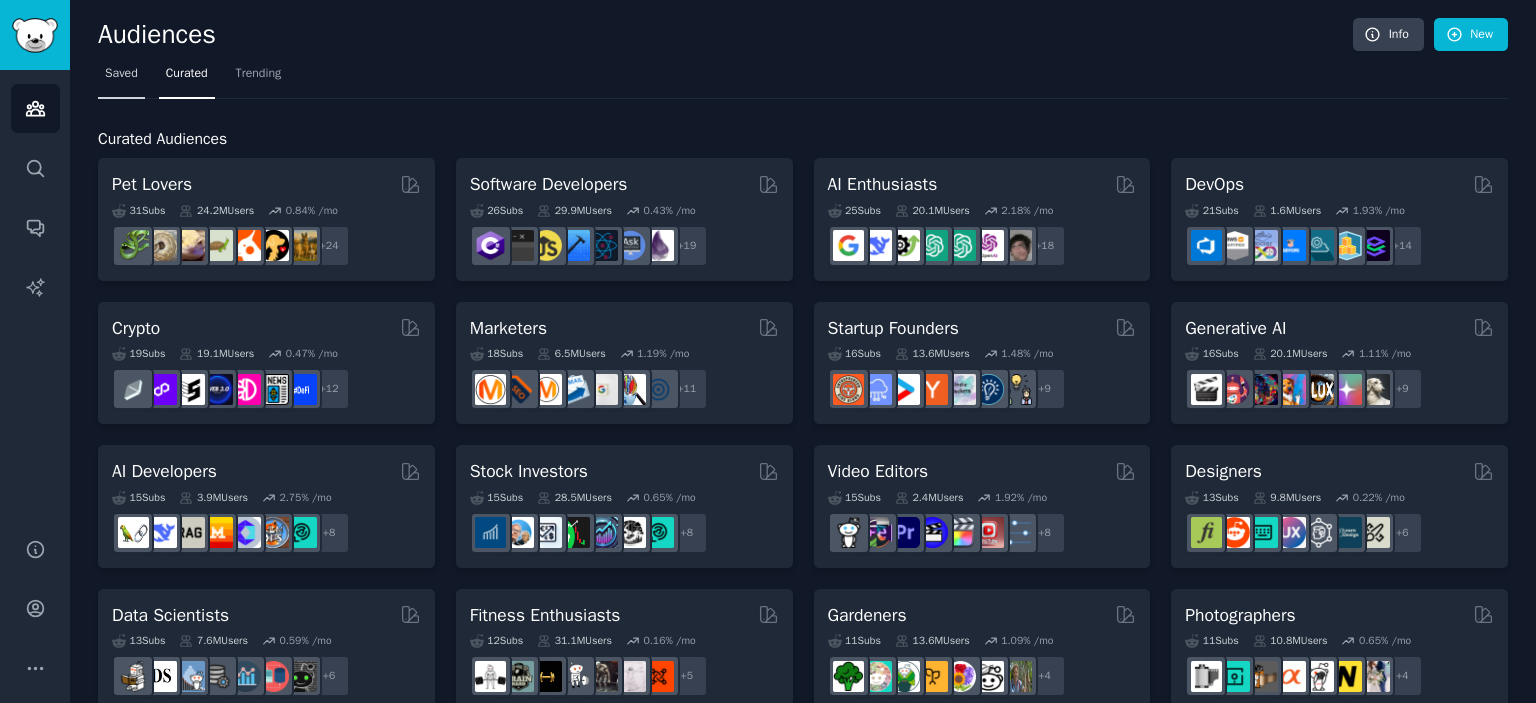 click on "Saved" at bounding box center (121, 74) 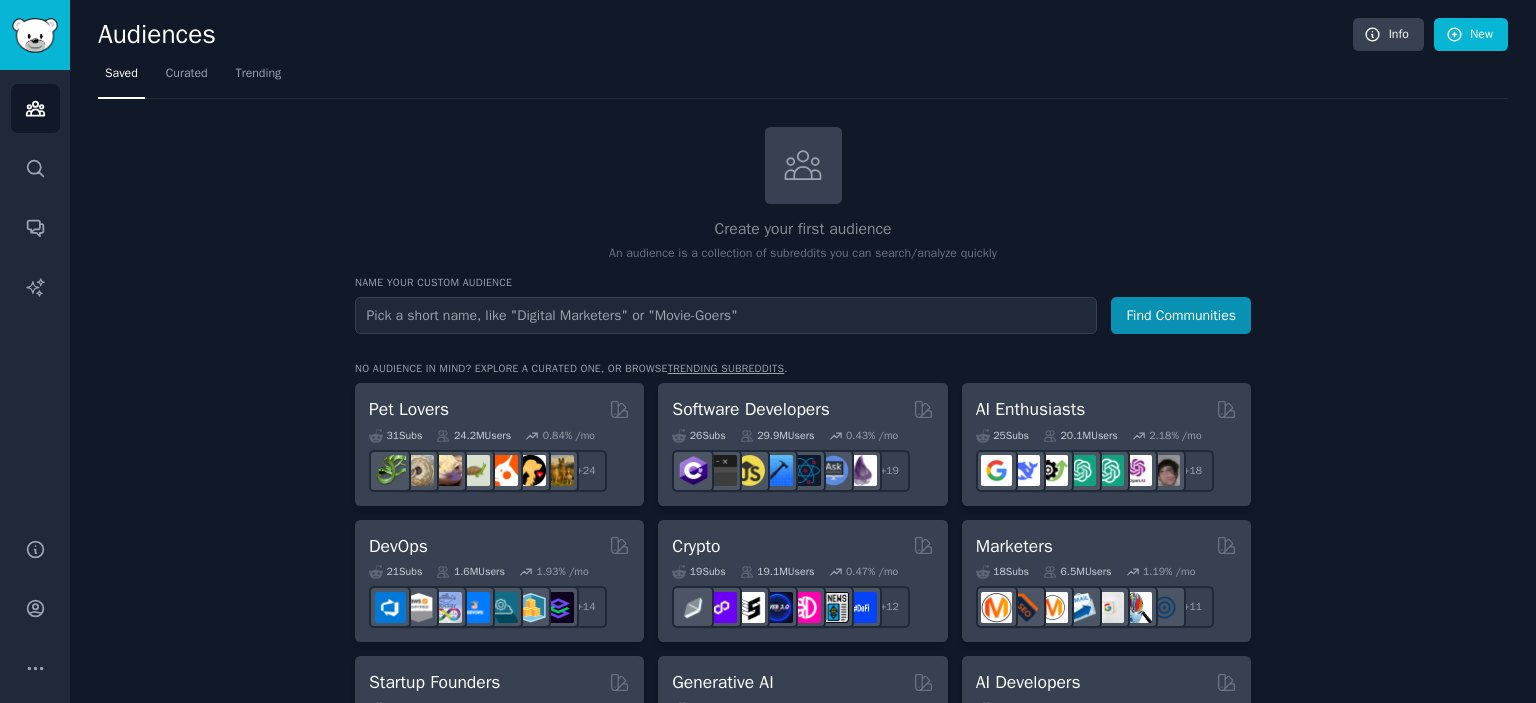 click at bounding box center [726, 315] 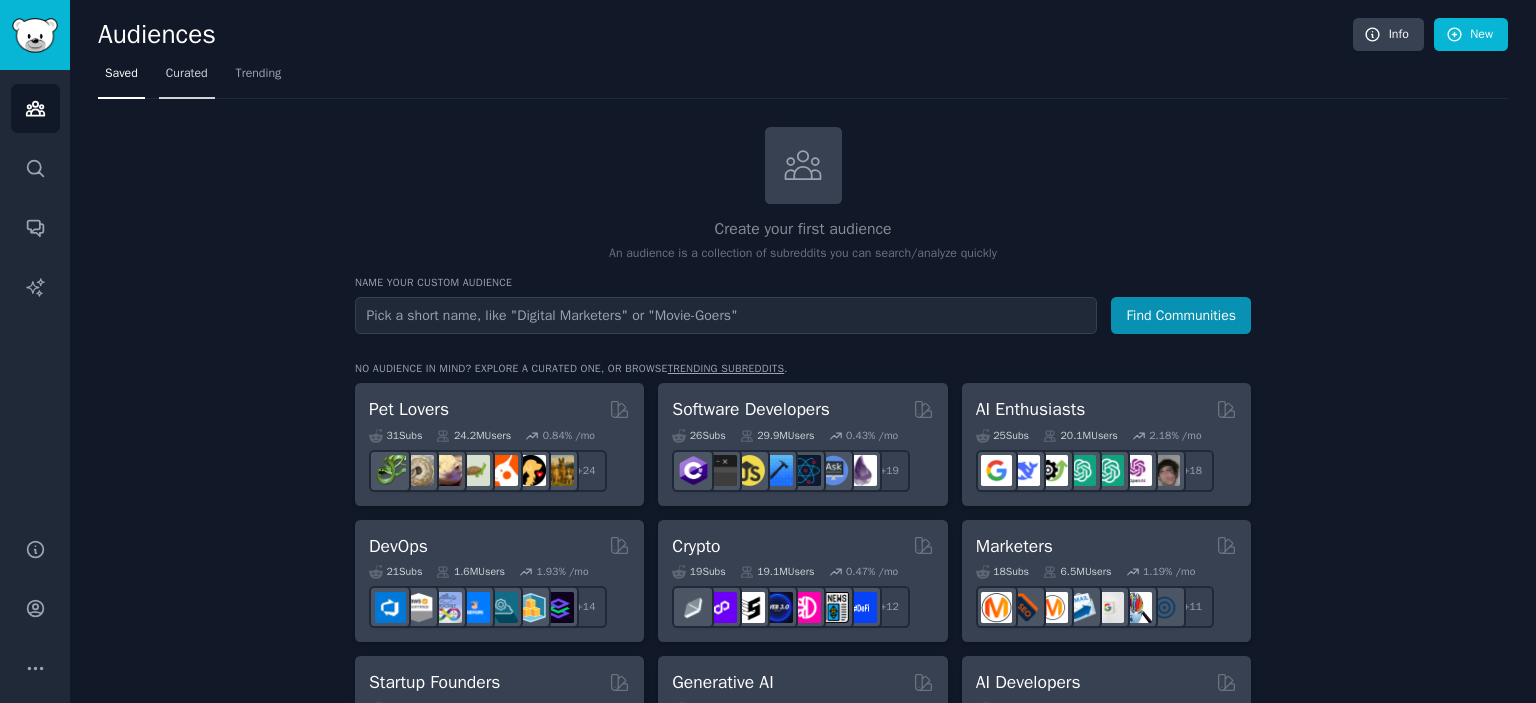 click on "Curated" at bounding box center (187, 74) 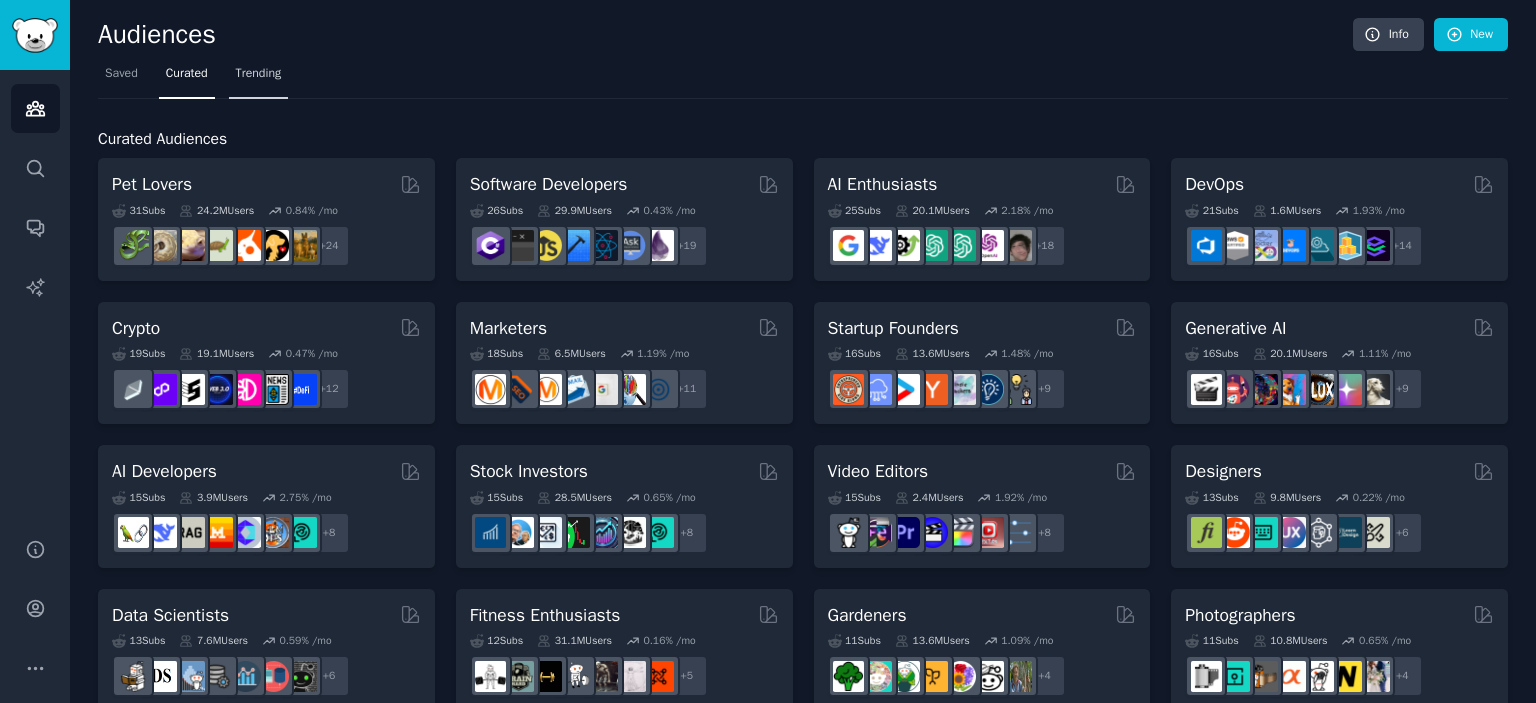 click on "Trending" at bounding box center [259, 74] 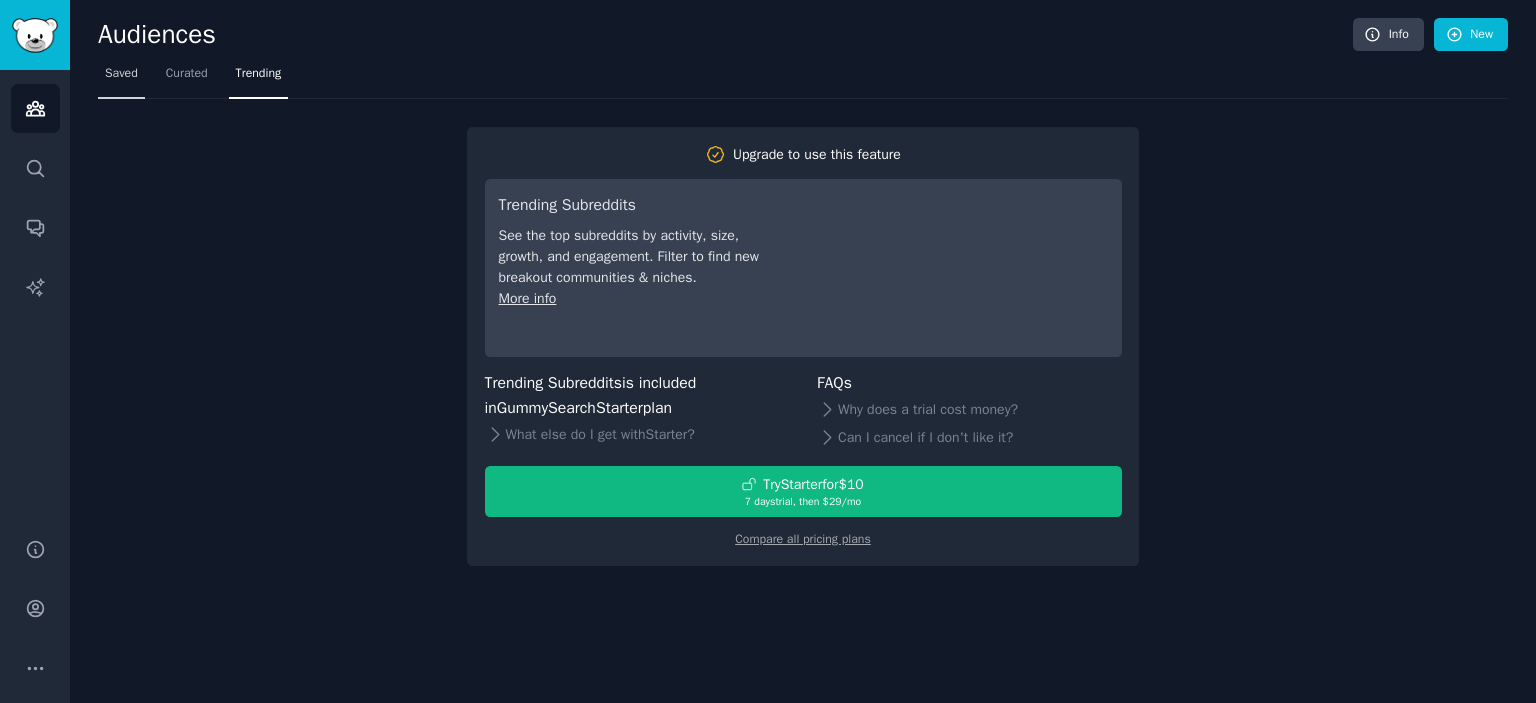 click on "Saved" at bounding box center [121, 74] 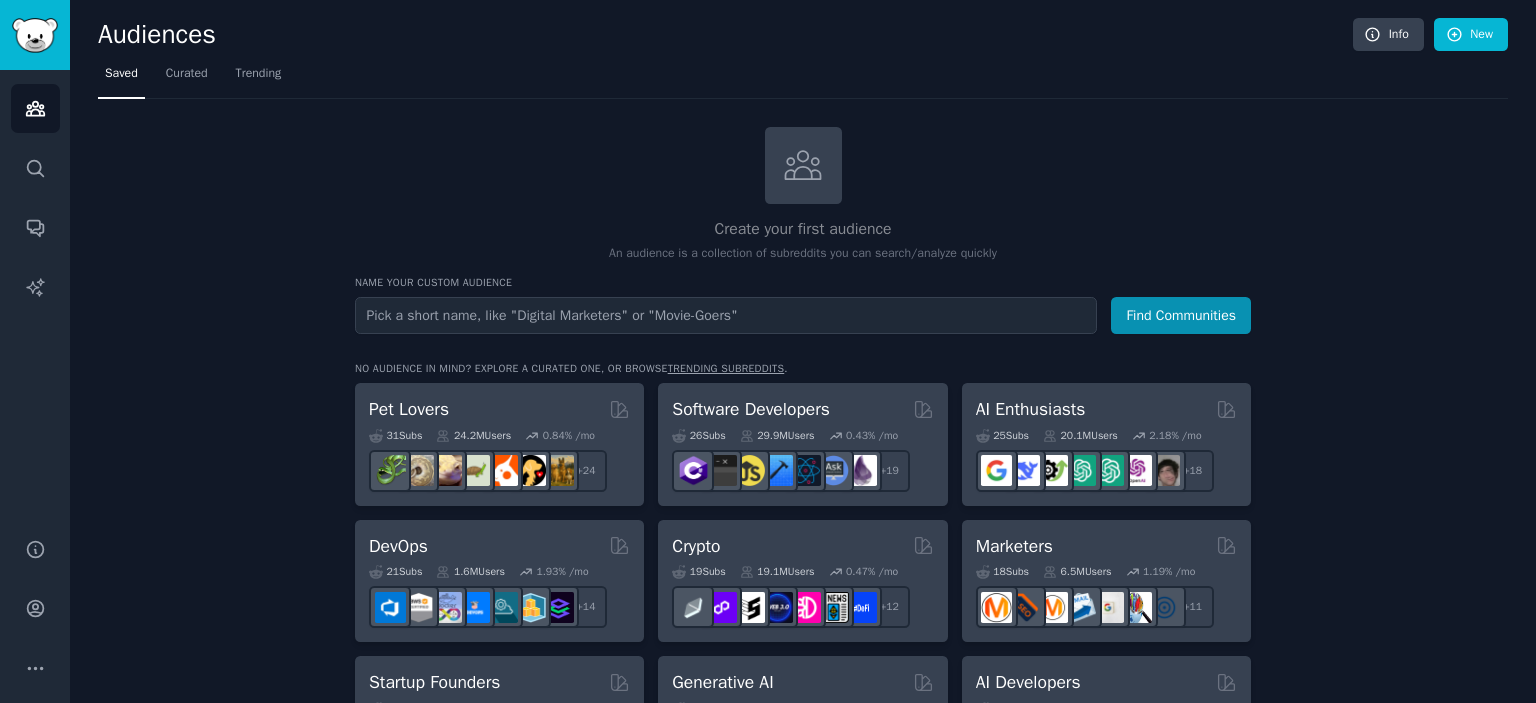 click at bounding box center (726, 315) 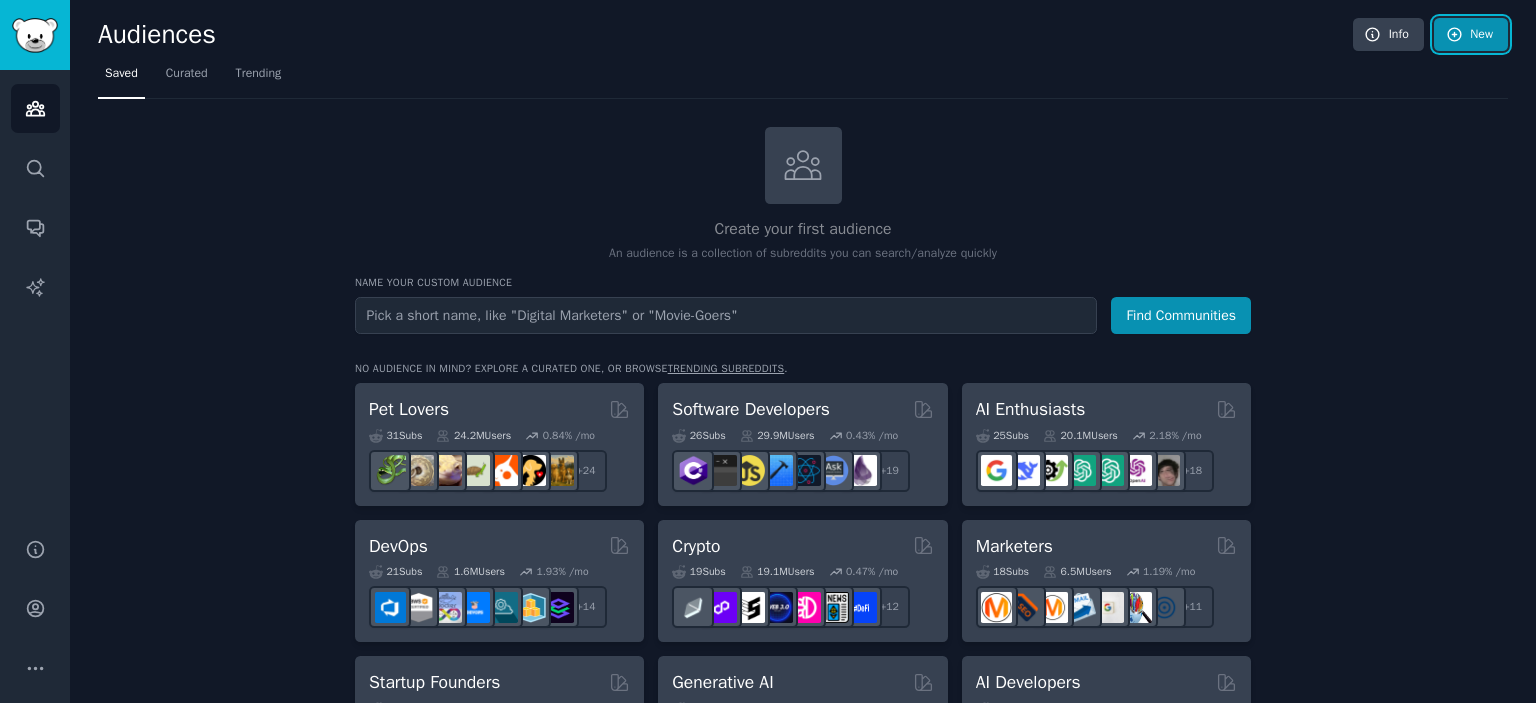 click 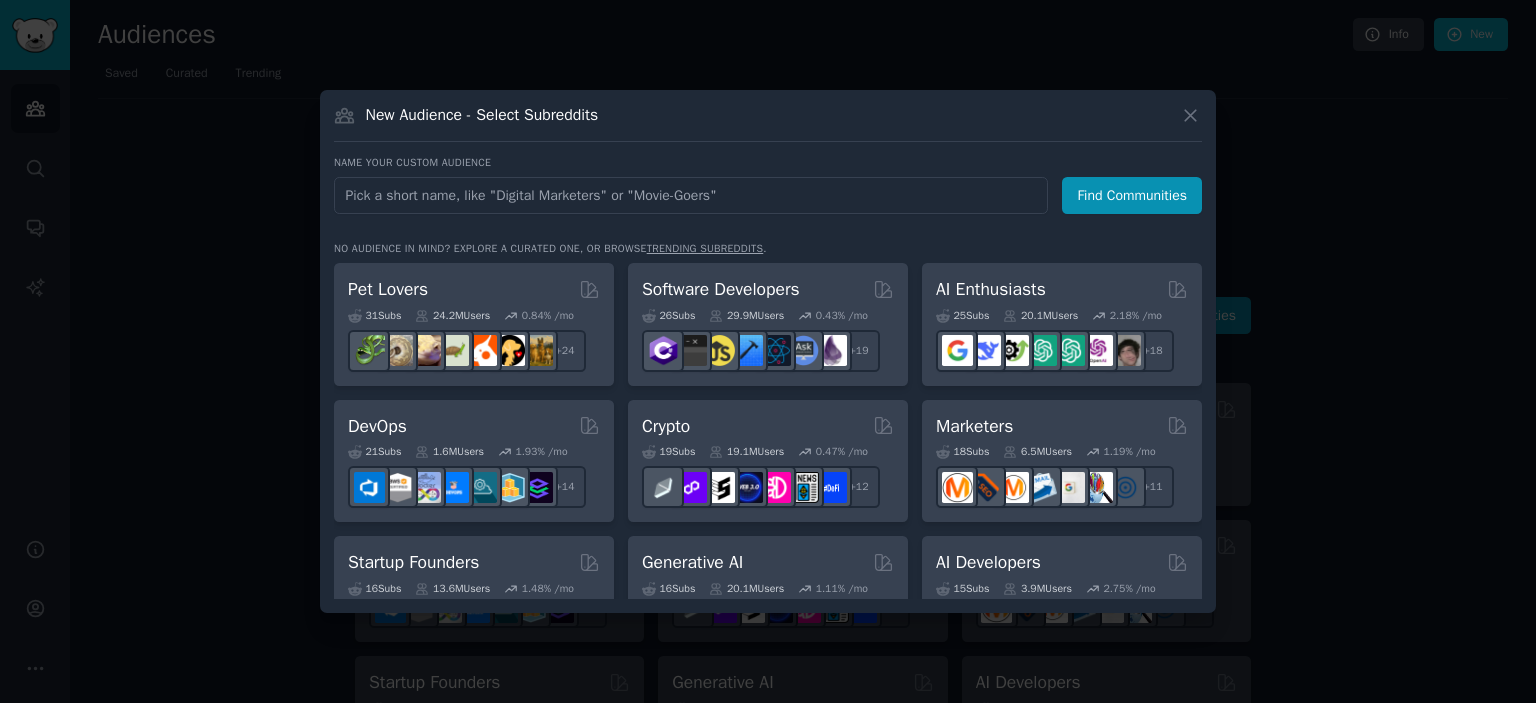 click at bounding box center [691, 195] 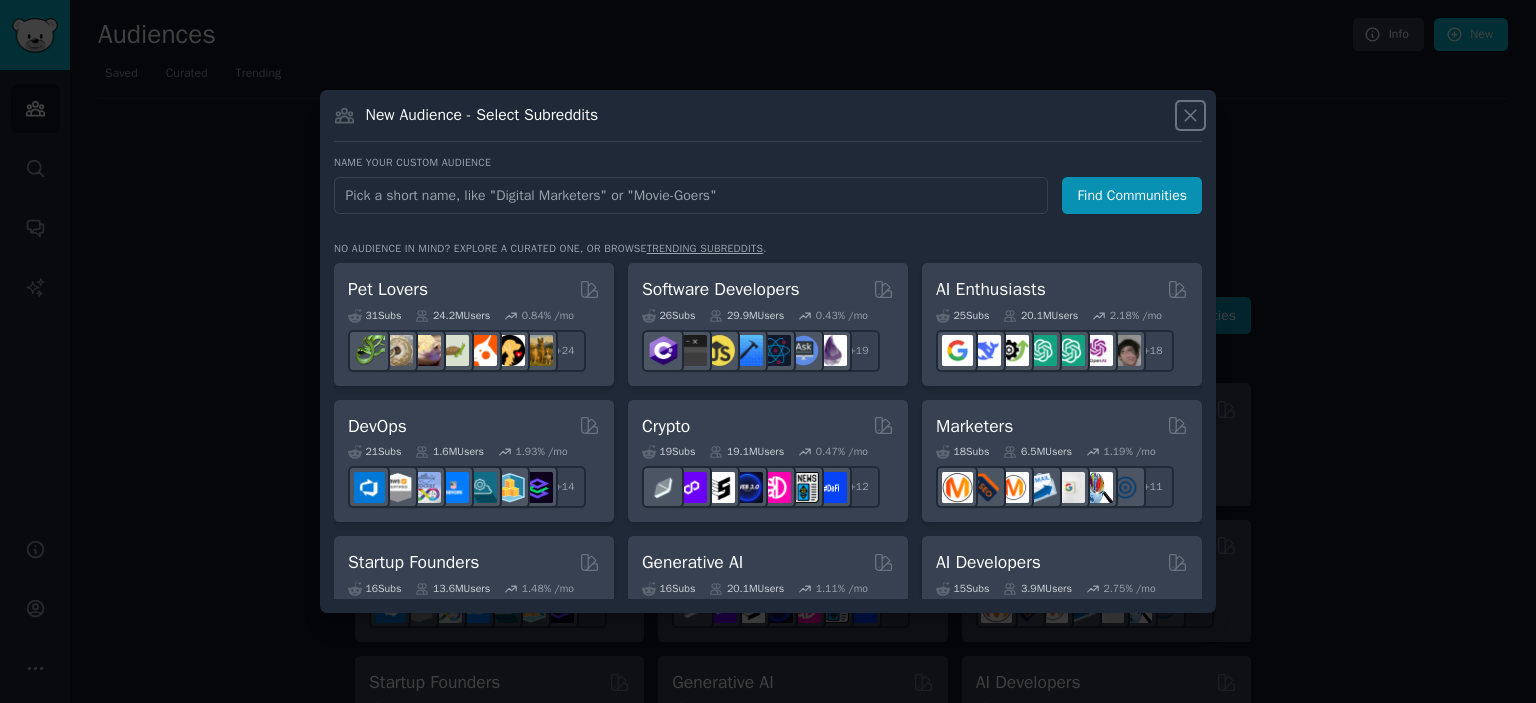 click 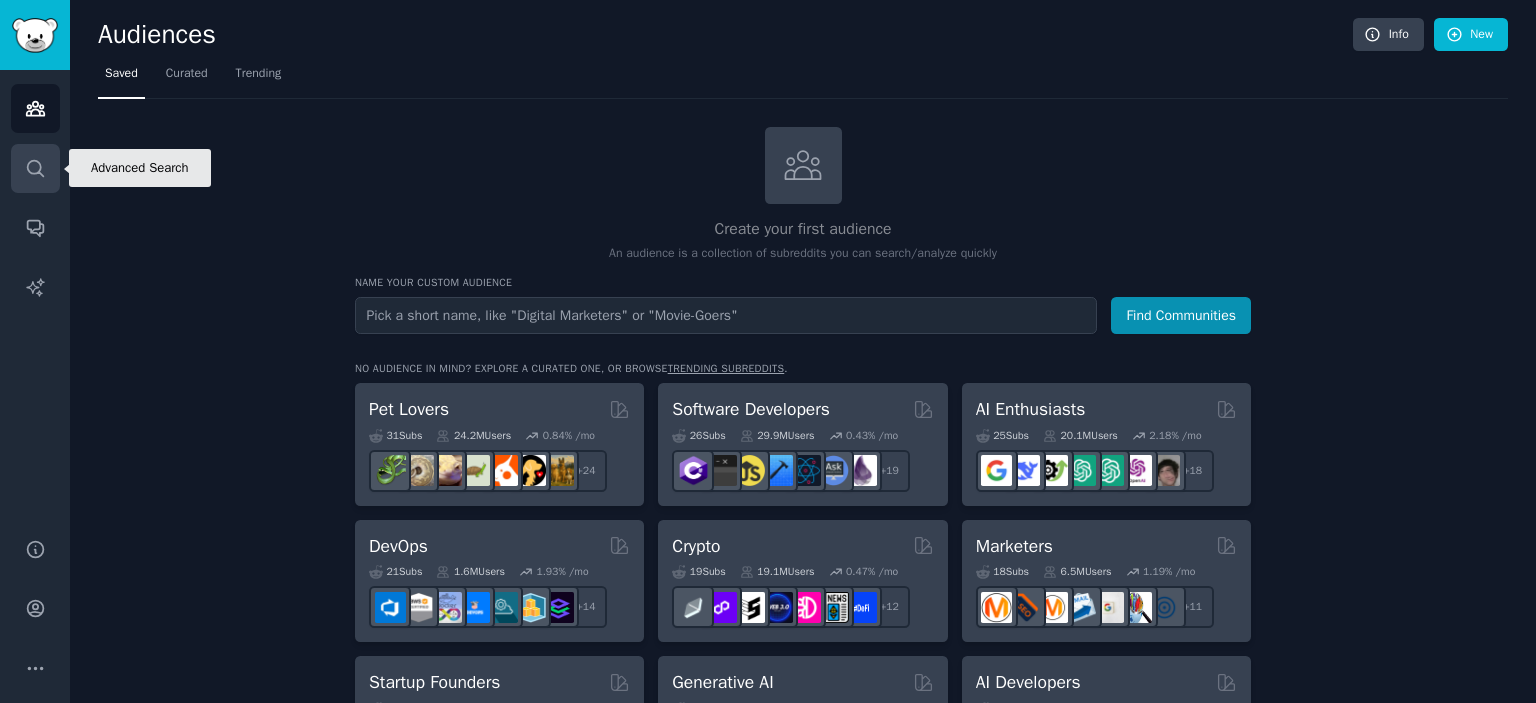 click 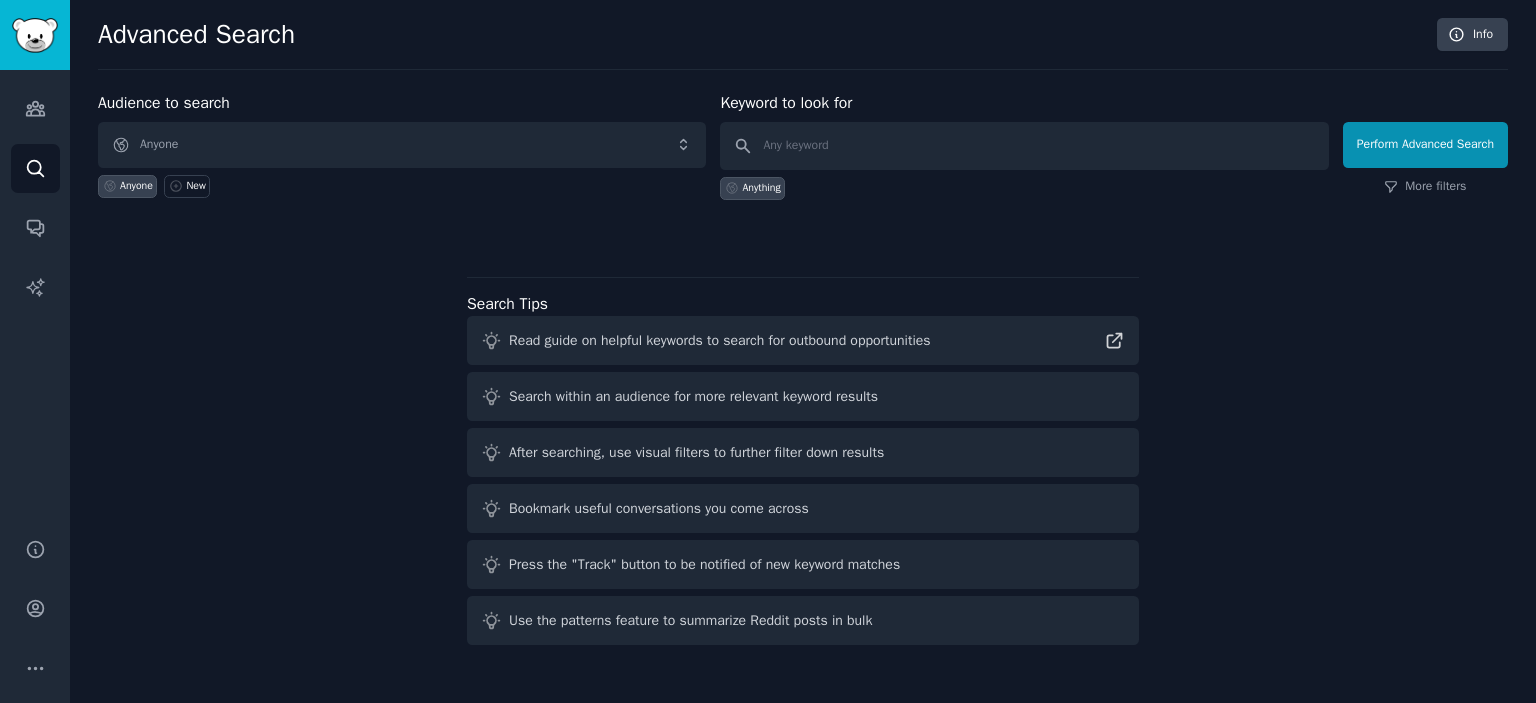 click on "Anyone" at bounding box center (136, 186) 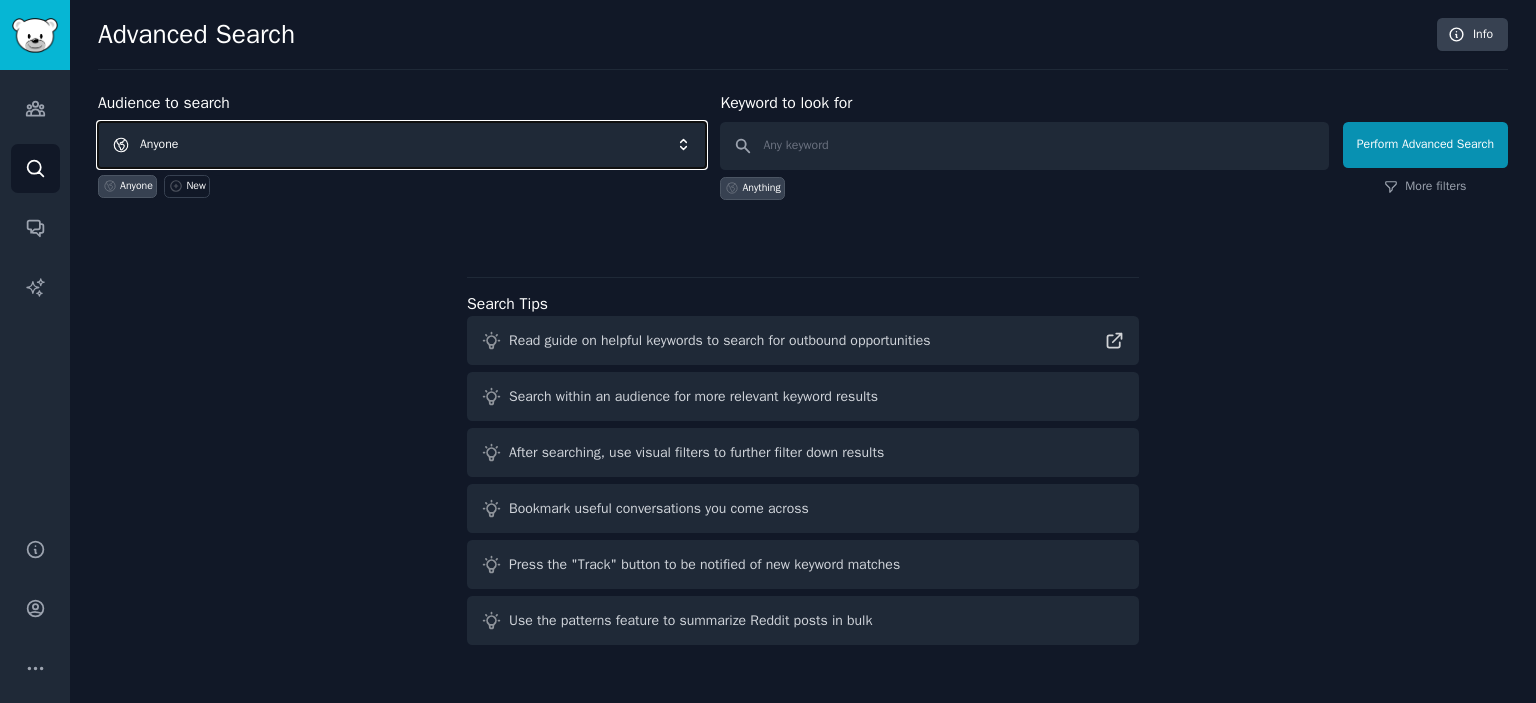 click on "Anyone" at bounding box center (402, 145) 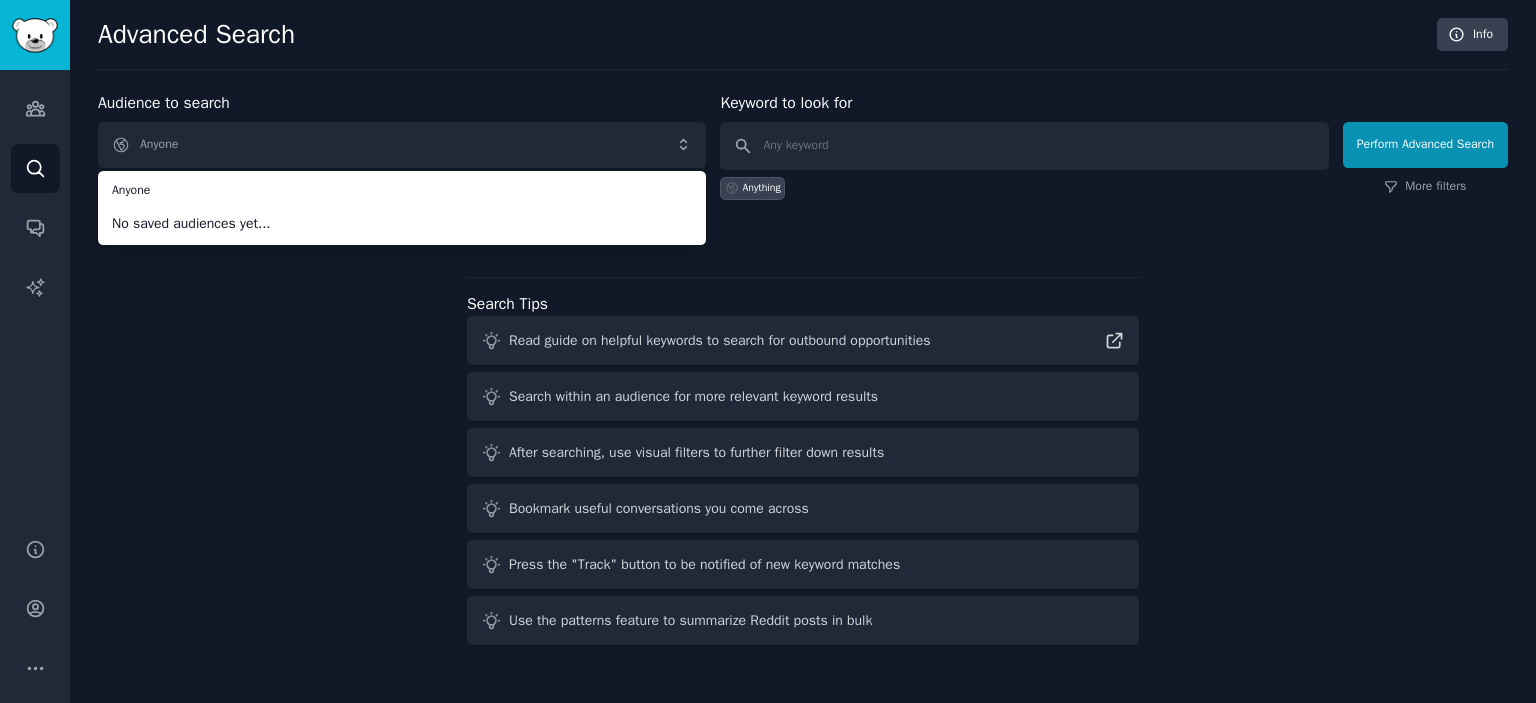 click on "Audience to search Anyone Anyone No saved audiences yet... Anyone New Keyword to look for Anything   Perform Advanced Search More filters Search Tips Read guide on helpful keywords to search for outbound opportunities Search within an audience for more relevant keyword results After searching, use visual filters to further filter down results Bookmark useful conversations you come across Press the "Track" button to be notified of new keyword matches Use the patterns feature to summarize Reddit posts in bulk" at bounding box center (803, 372) 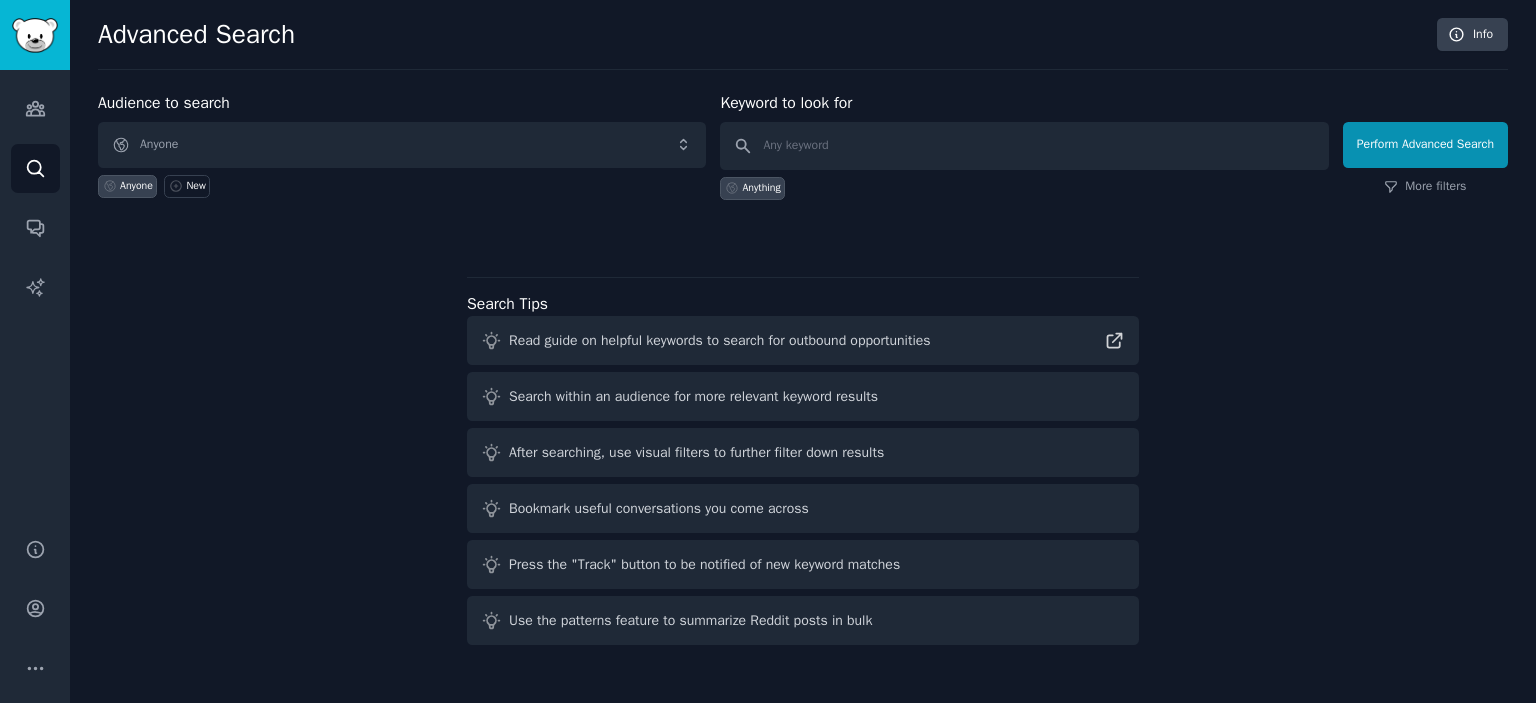 click on "Read guide on helpful keywords to search for outbound opportunities" at bounding box center [720, 340] 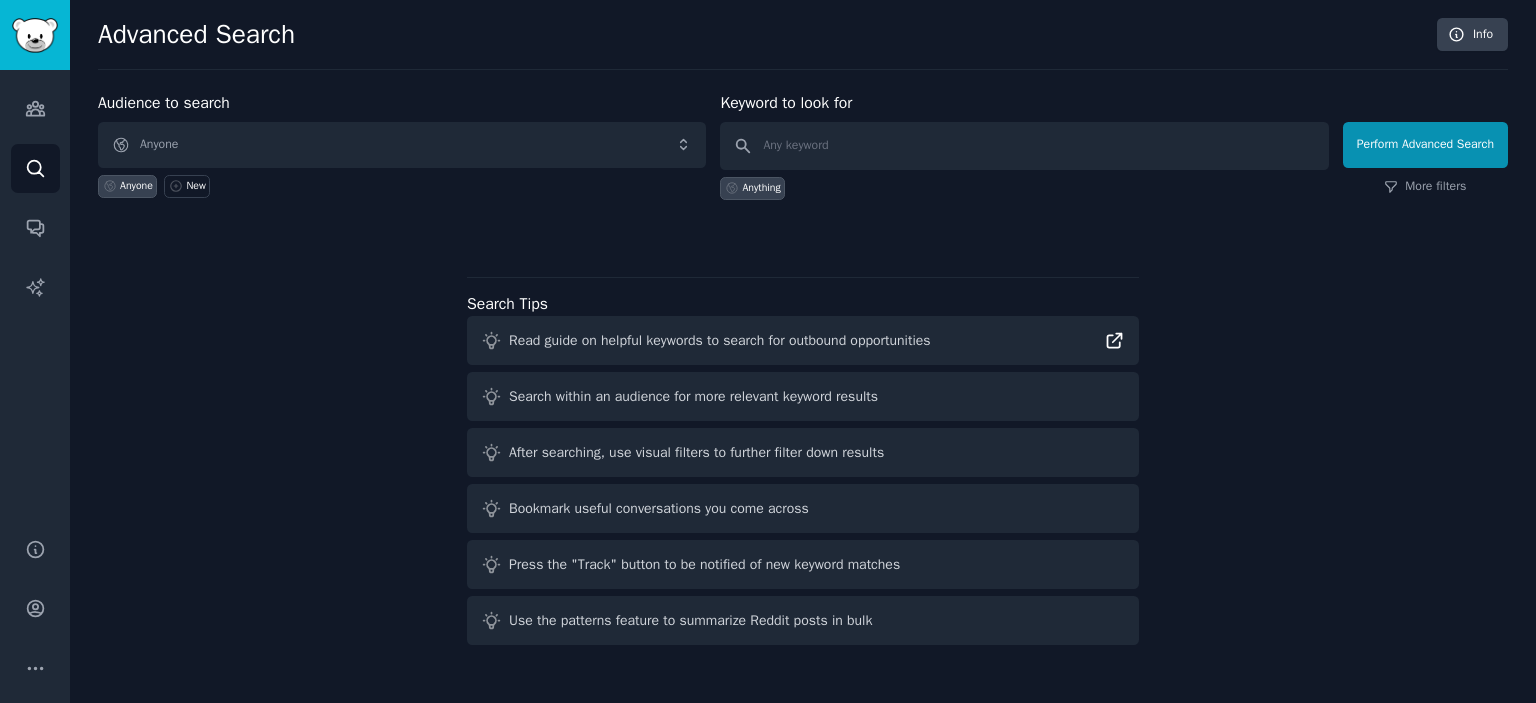 click 